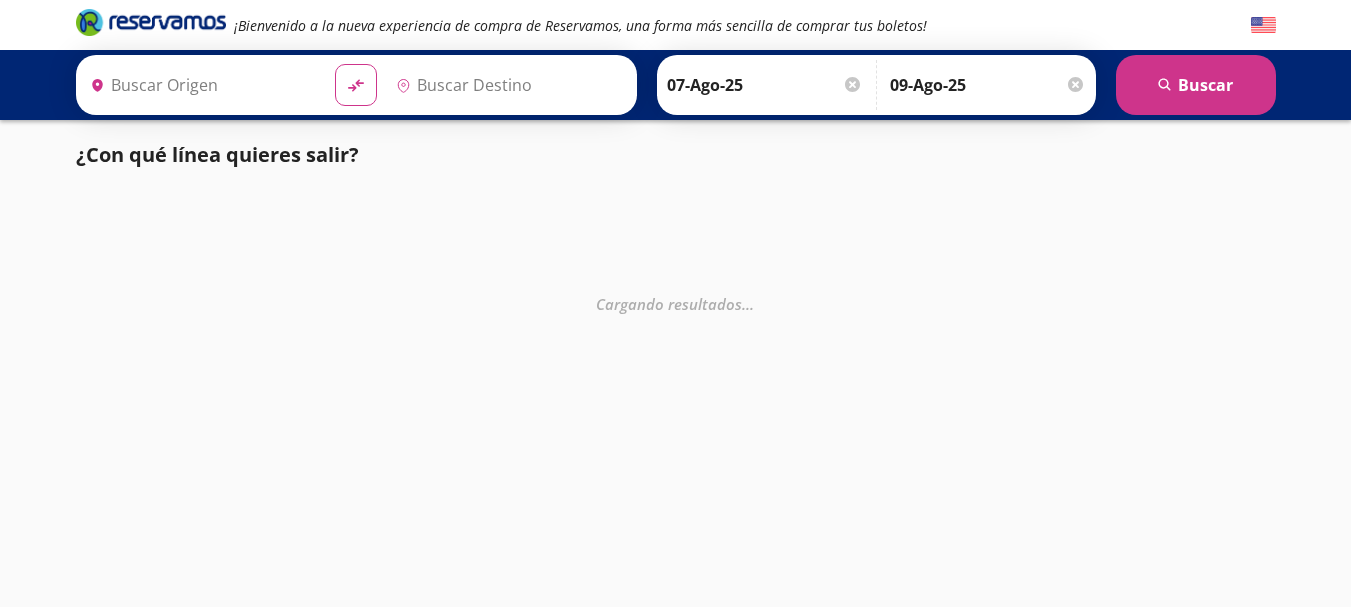 scroll, scrollTop: 0, scrollLeft: 0, axis: both 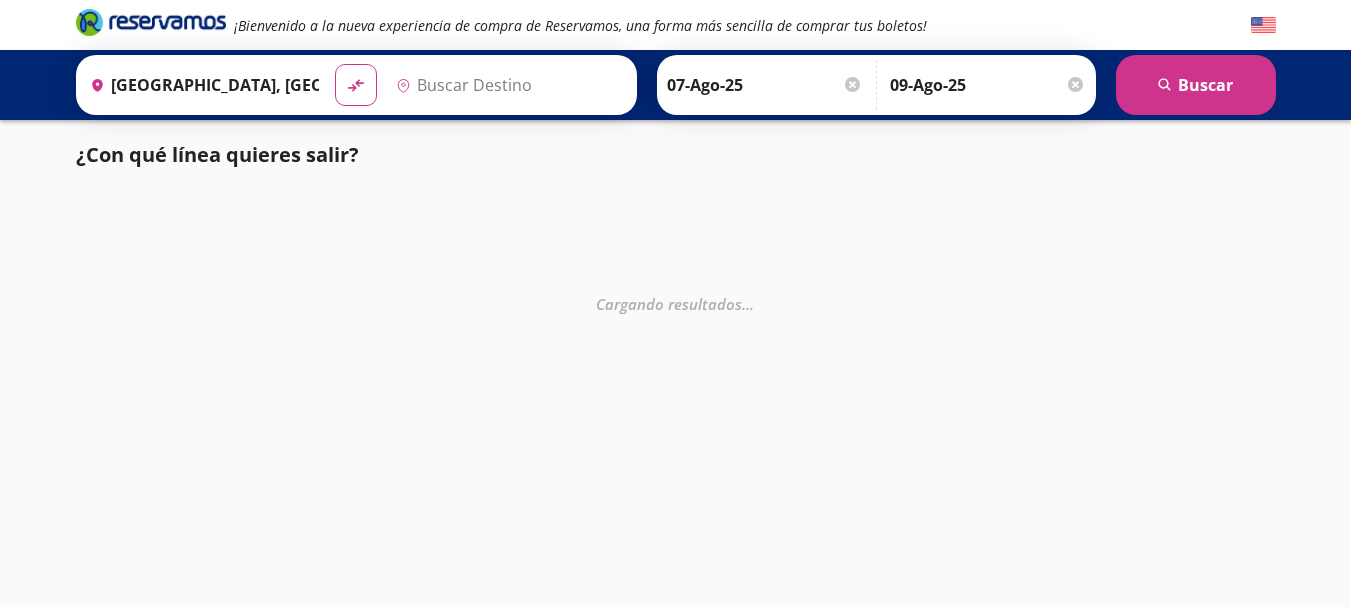type on "Tijuana, Baja California" 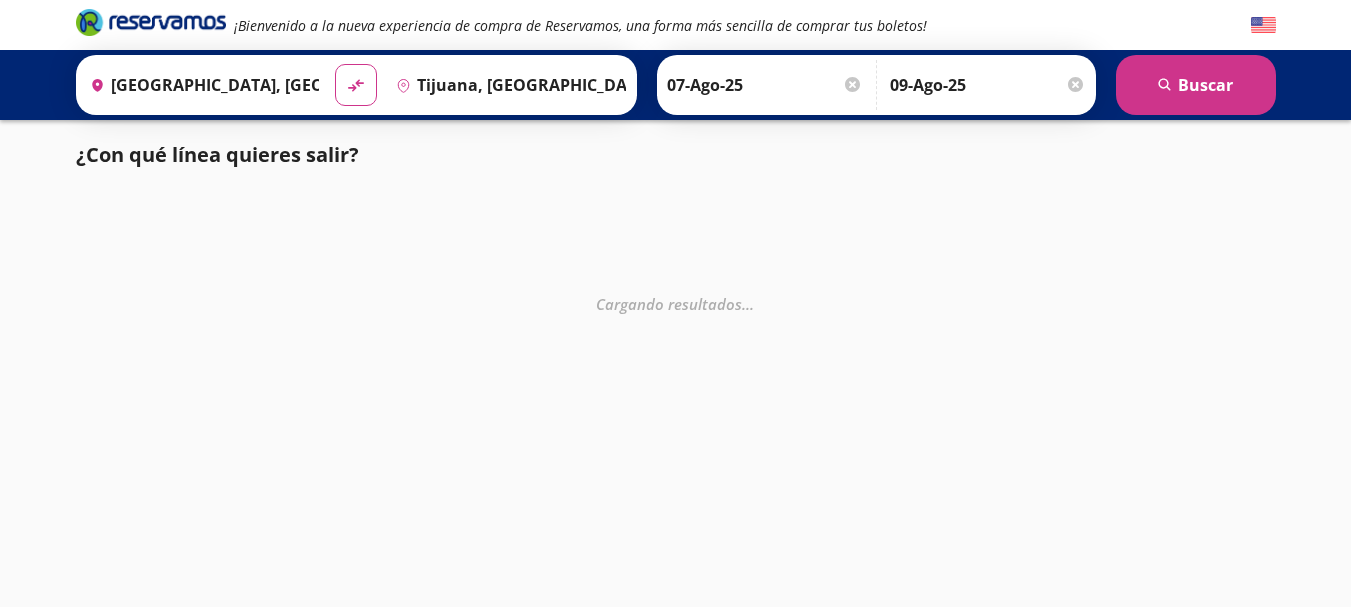 scroll, scrollTop: 0, scrollLeft: 0, axis: both 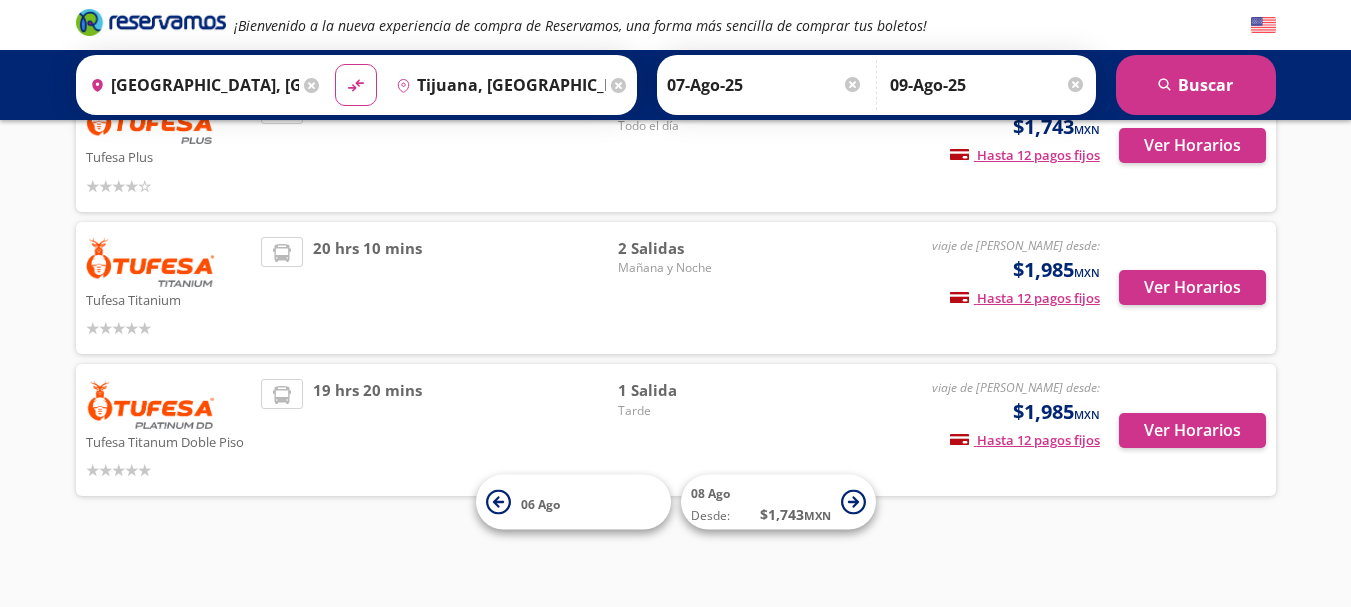 click on "1 Salida Tarde" at bounding box center [688, 430] 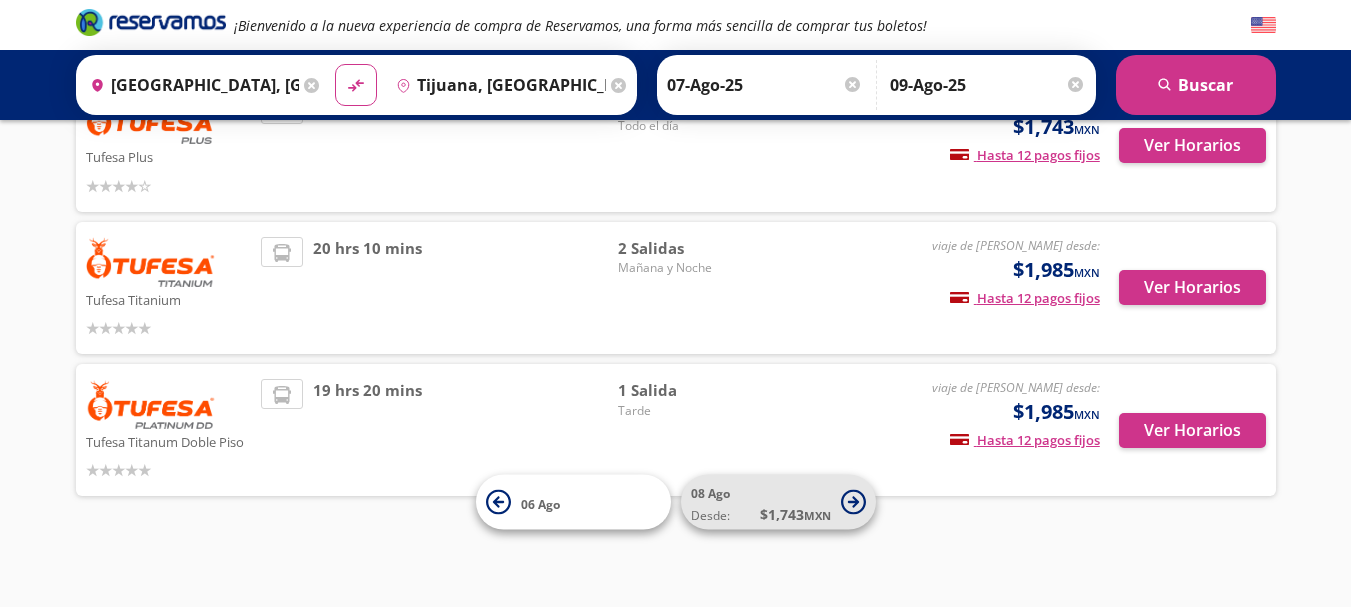 click on "08 Ago" at bounding box center (710, 493) 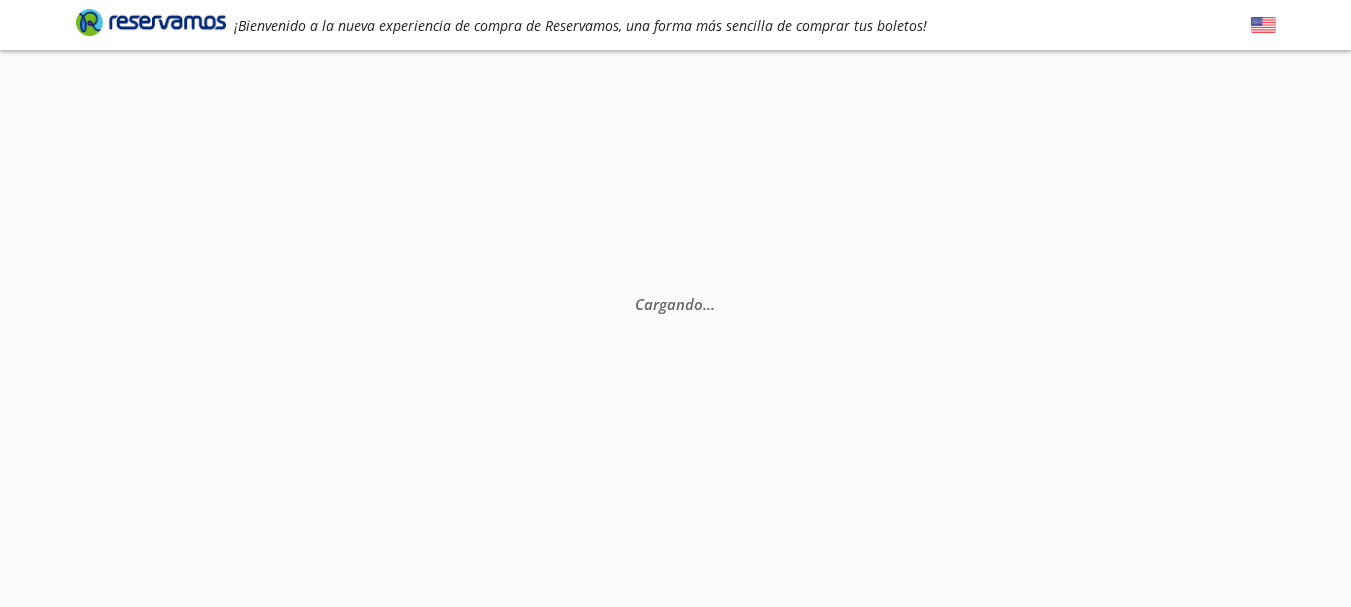 scroll, scrollTop: 0, scrollLeft: 0, axis: both 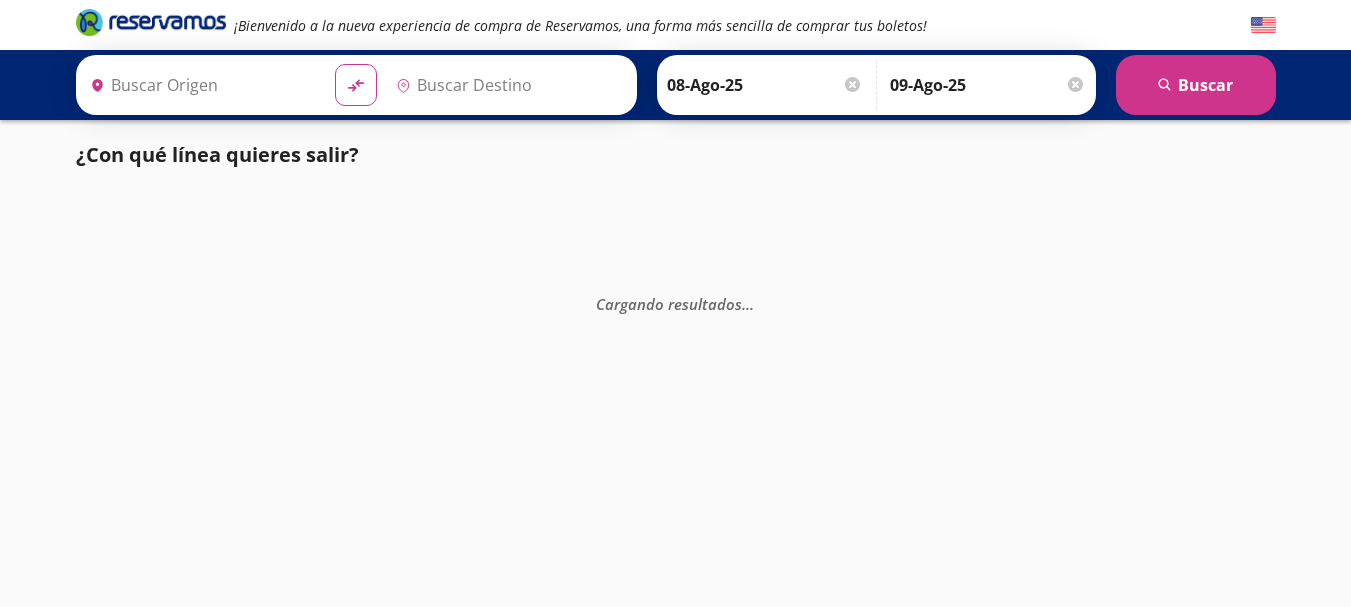 type on "[GEOGRAPHIC_DATA], [GEOGRAPHIC_DATA]" 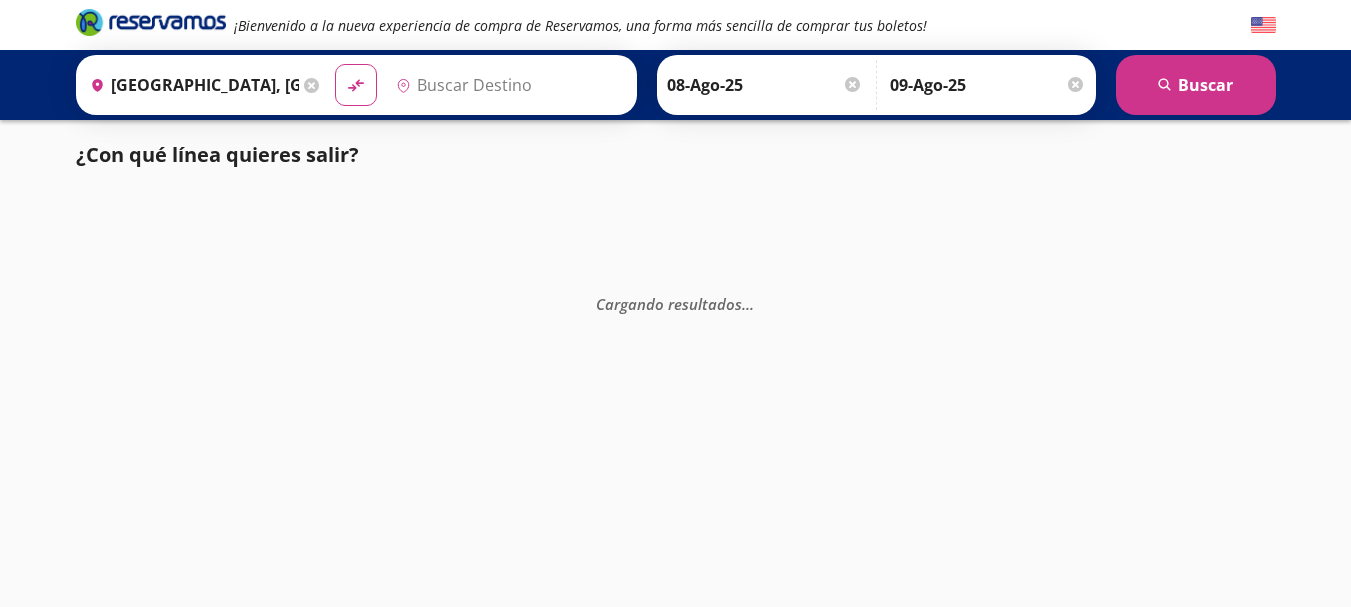 type on "Tijuana, Baja California" 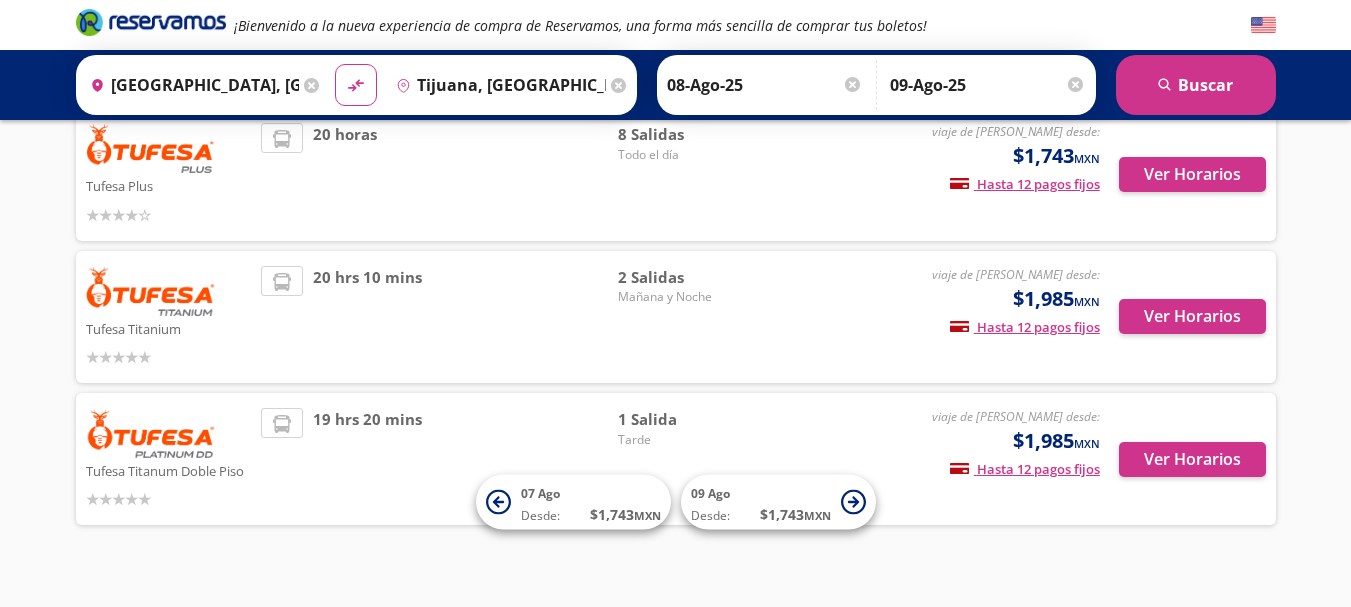 scroll, scrollTop: 184, scrollLeft: 0, axis: vertical 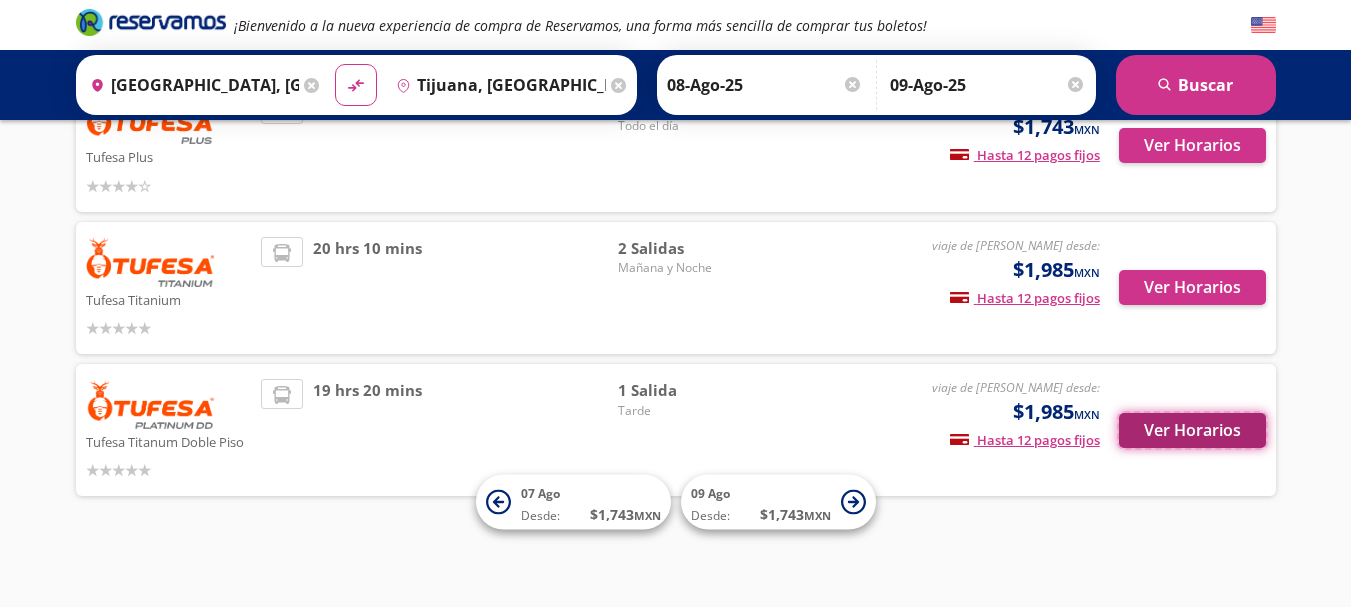click on "Ver Horarios" at bounding box center (1192, 430) 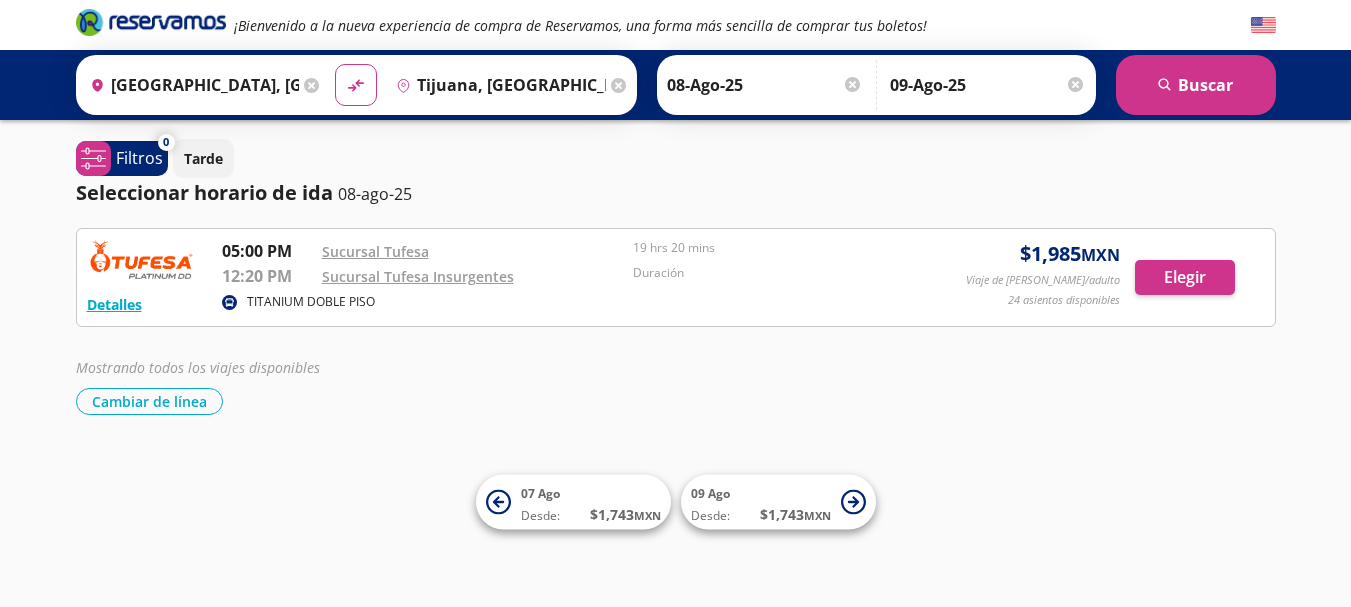 scroll, scrollTop: 0, scrollLeft: 0, axis: both 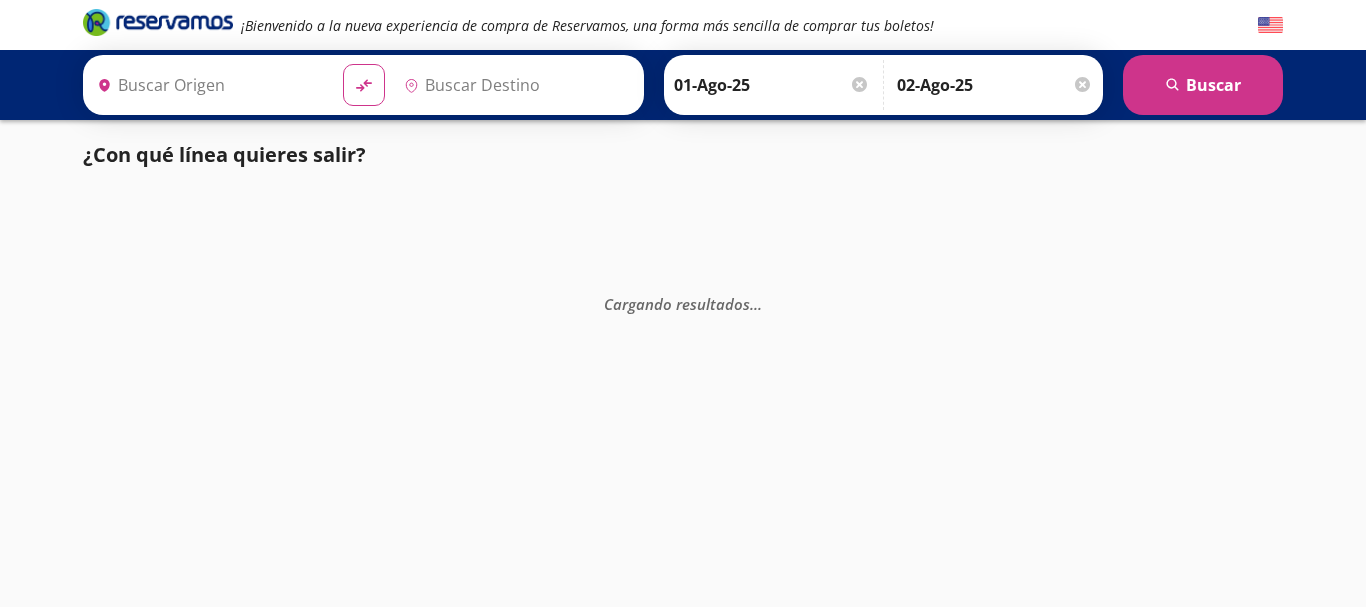 type on "[GEOGRAPHIC_DATA], [GEOGRAPHIC_DATA]" 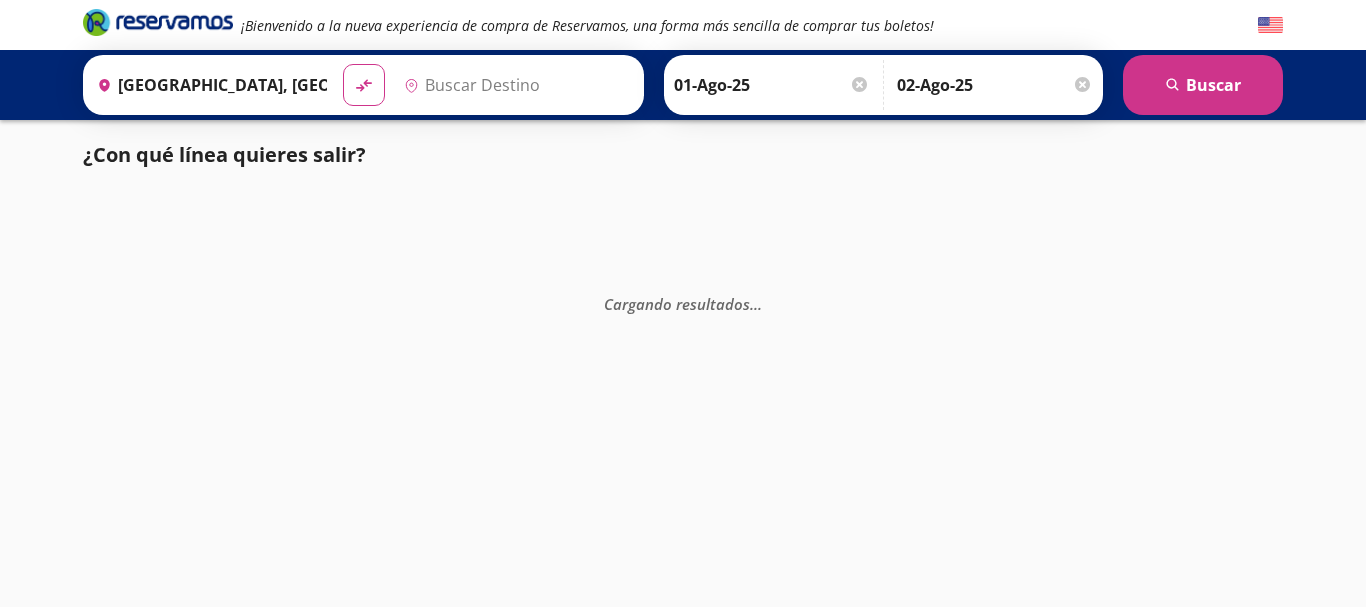type on "[PERSON_NAME], [GEOGRAPHIC_DATA]" 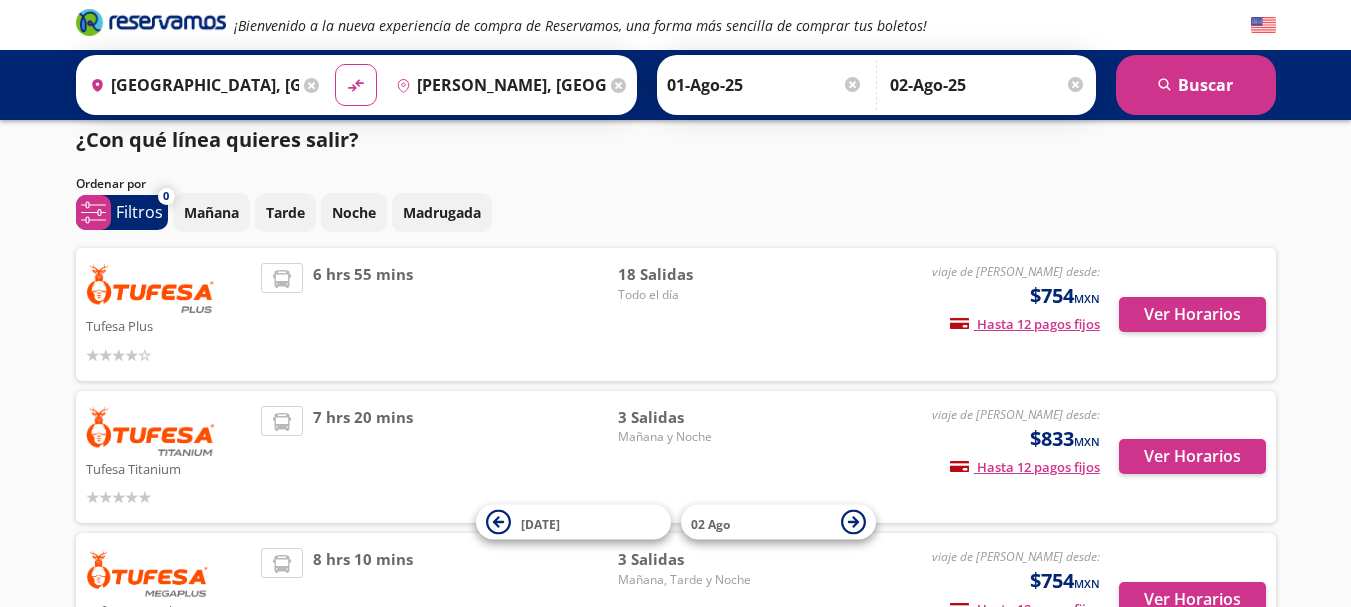 scroll, scrollTop: 0, scrollLeft: 0, axis: both 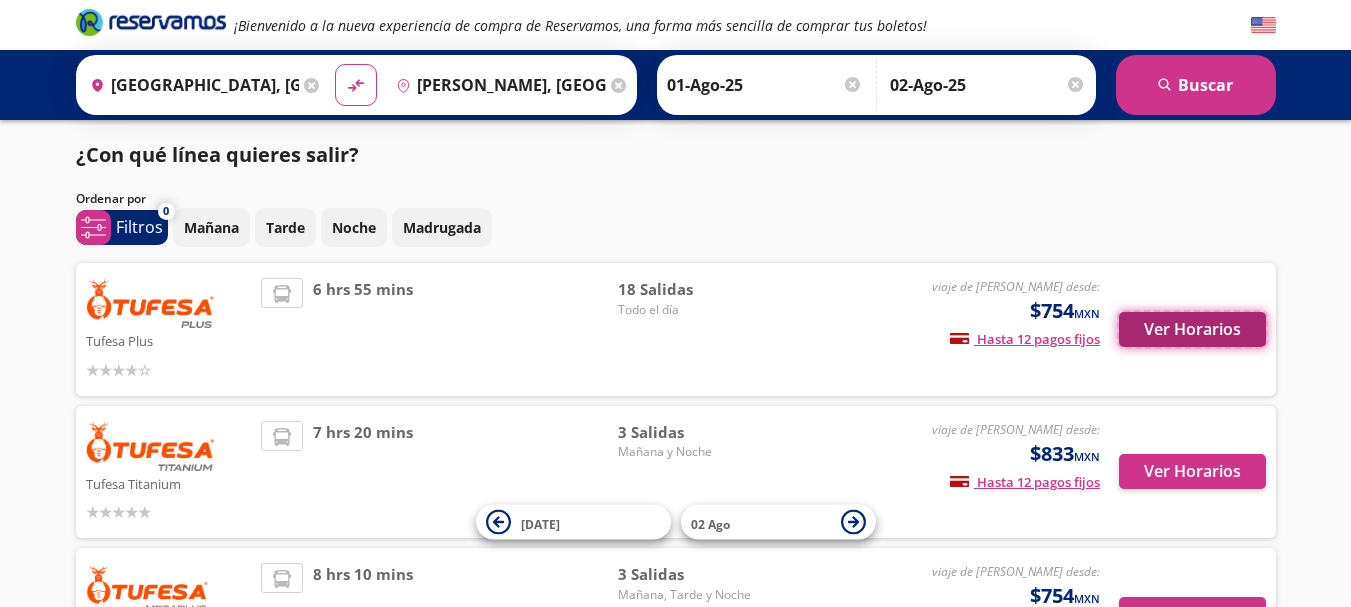 click on "Ver Horarios" at bounding box center [1192, 329] 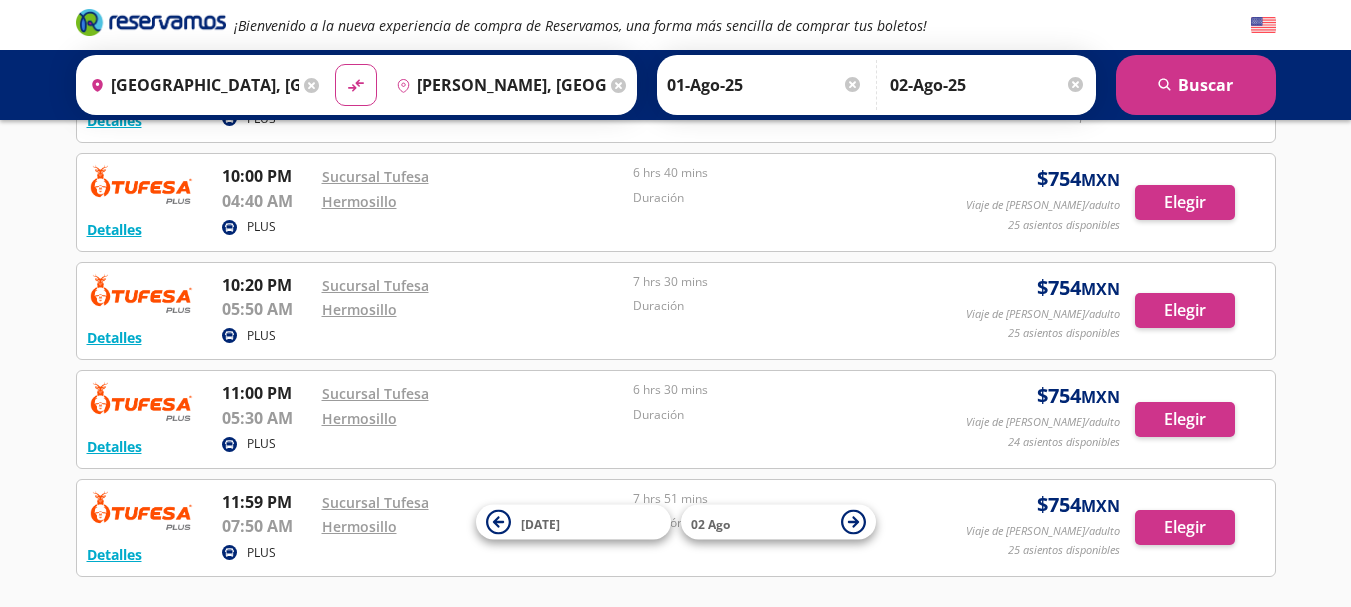scroll, scrollTop: 1600, scrollLeft: 0, axis: vertical 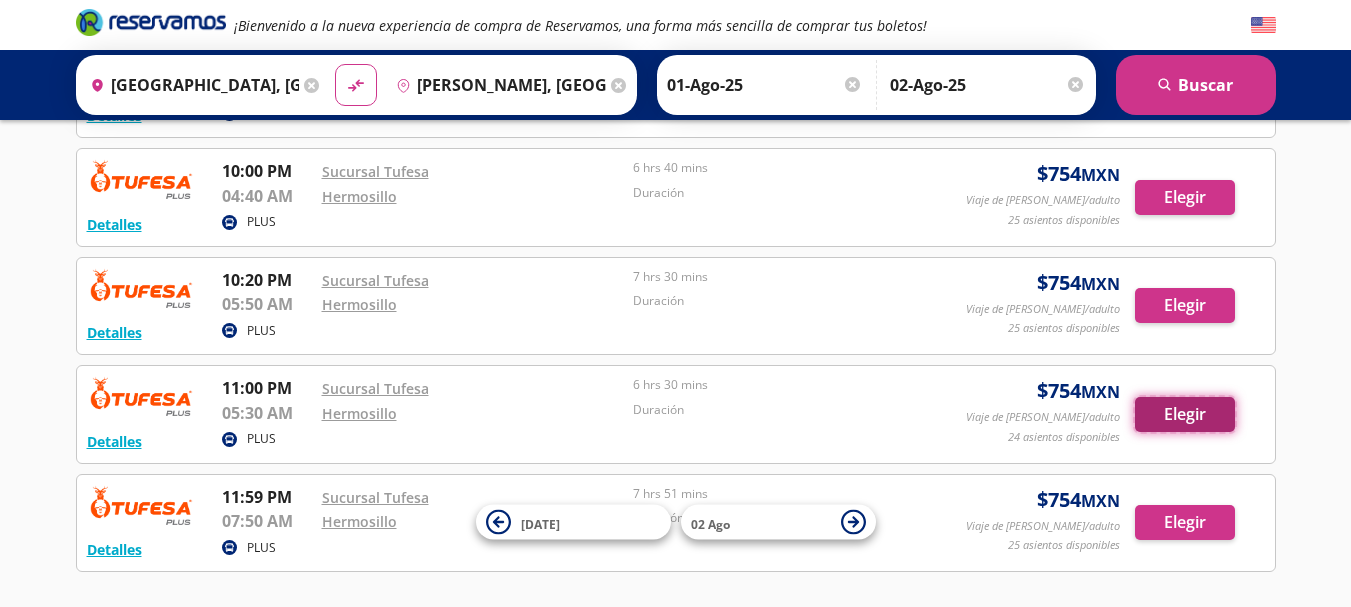 click on "Elegir" at bounding box center [1185, 414] 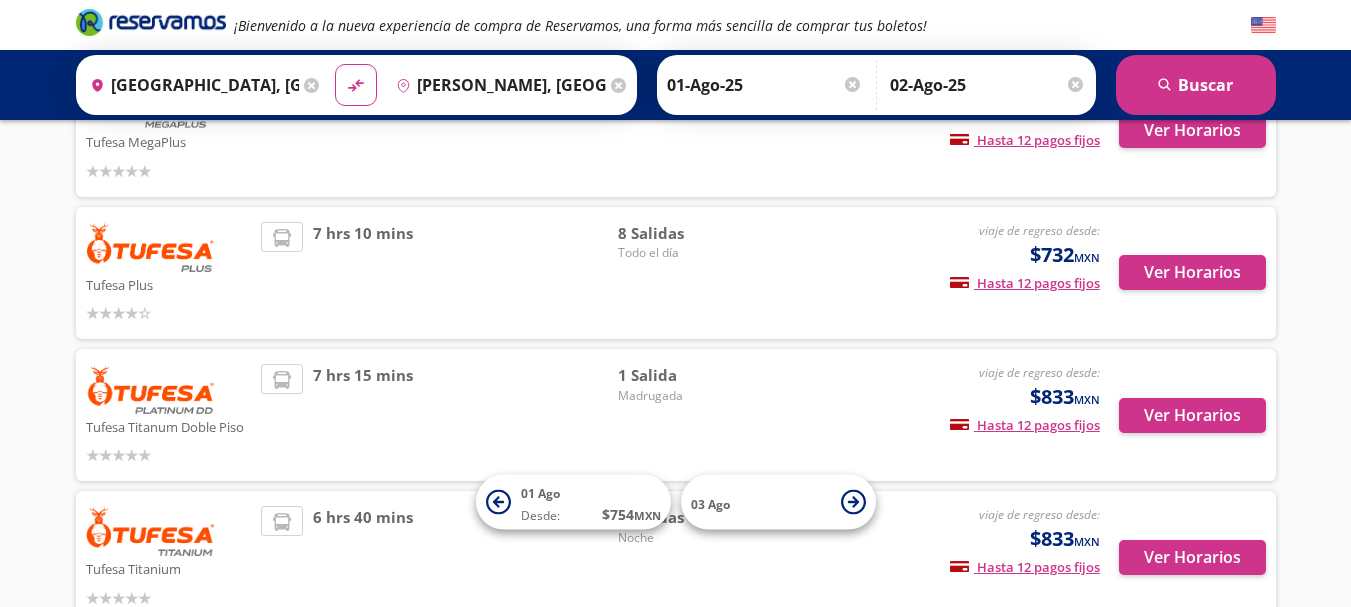 scroll, scrollTop: 200, scrollLeft: 0, axis: vertical 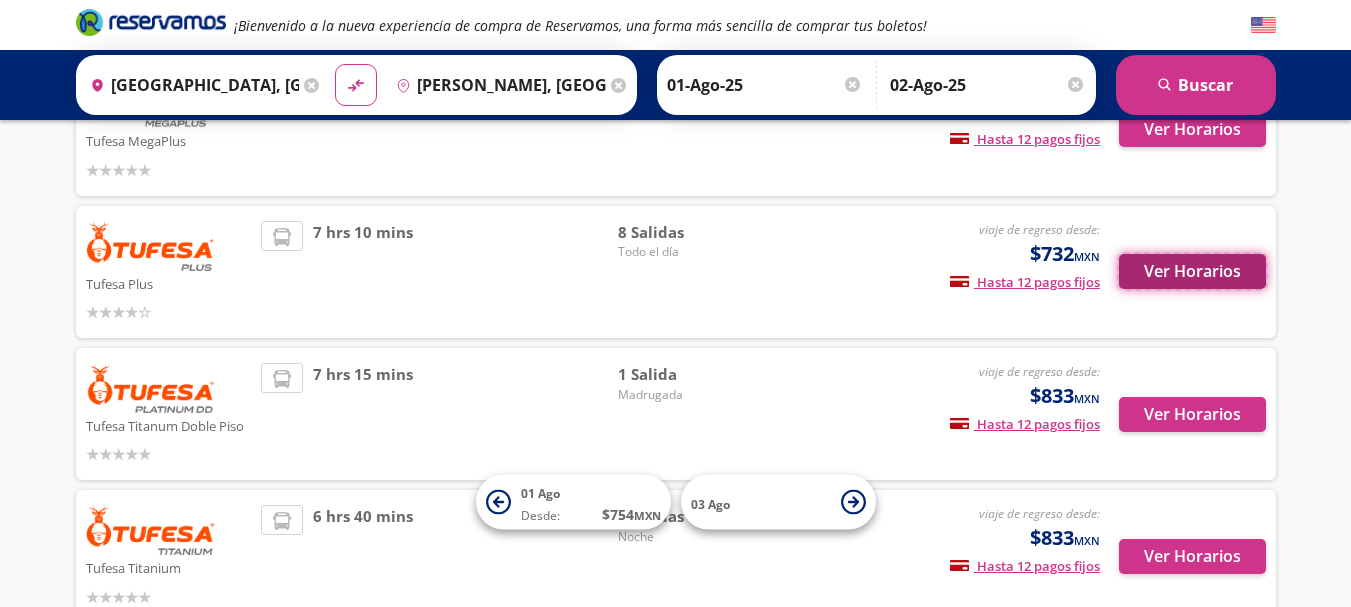 click on "Ver Horarios" at bounding box center (1192, 271) 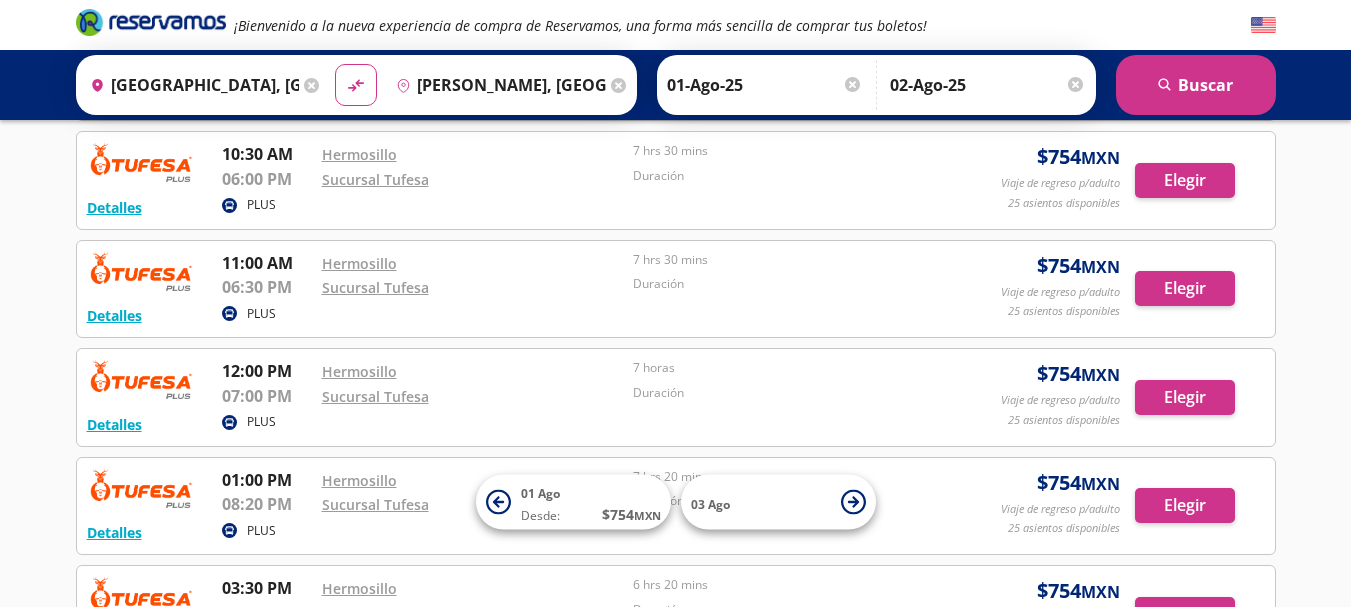 scroll, scrollTop: 700, scrollLeft: 0, axis: vertical 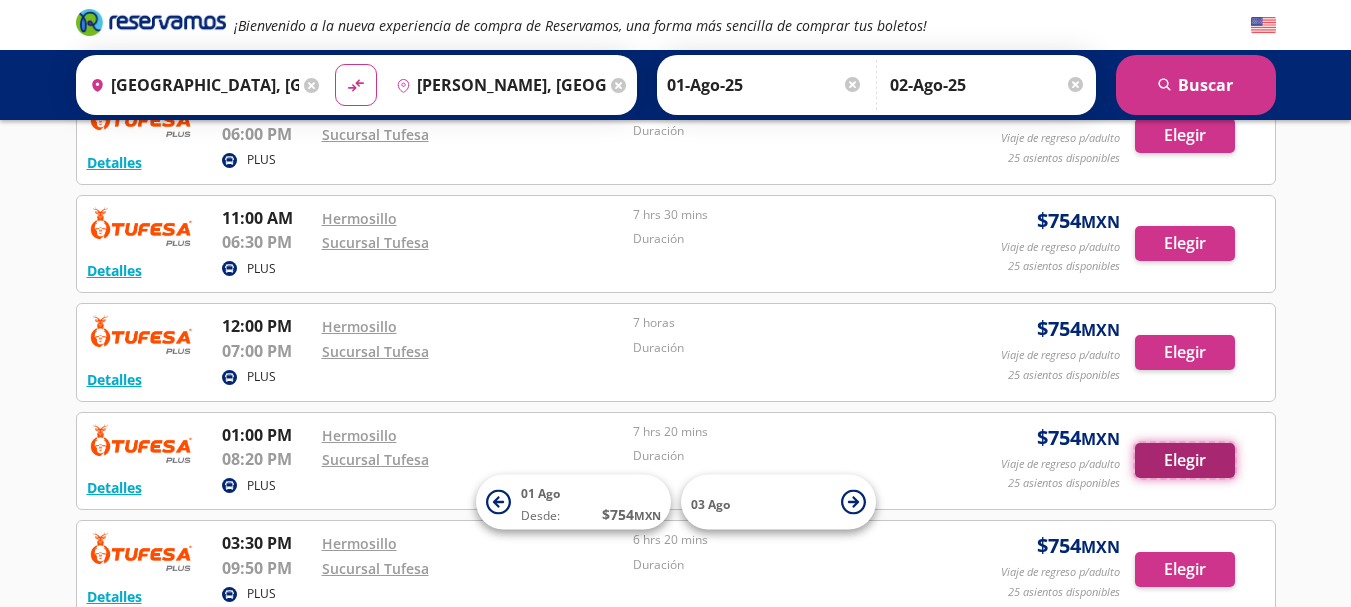 click on "Elegir" at bounding box center (1185, 460) 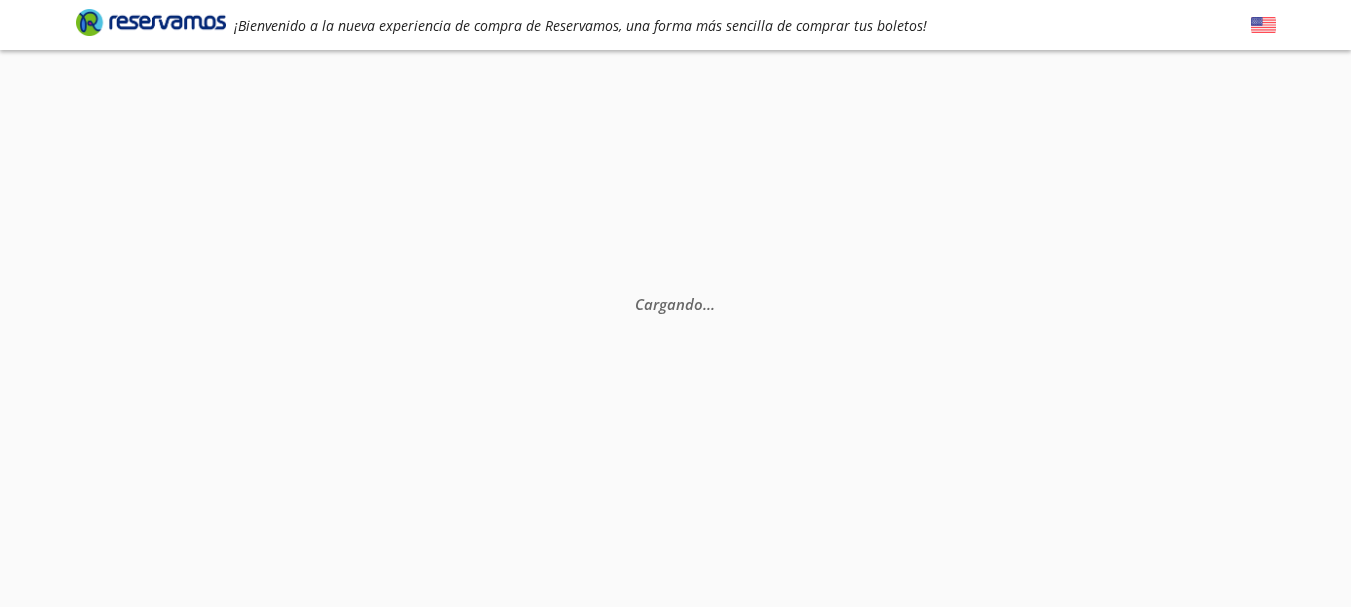 scroll, scrollTop: 0, scrollLeft: 0, axis: both 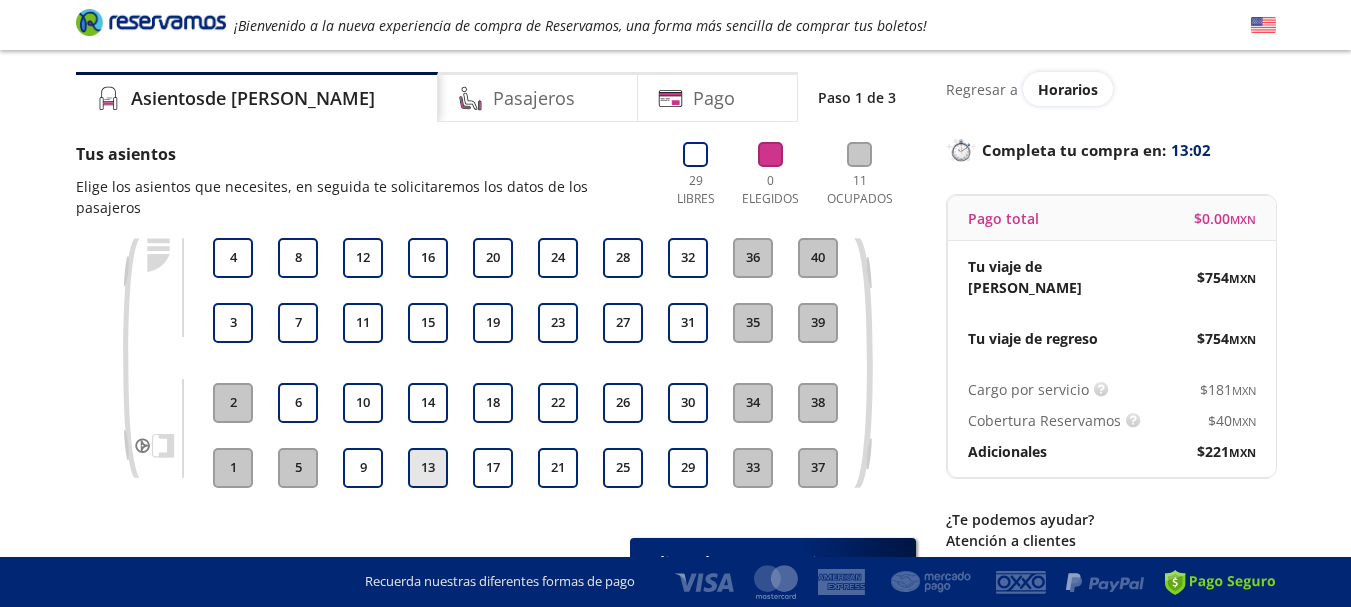 click on "13" at bounding box center [428, 468] 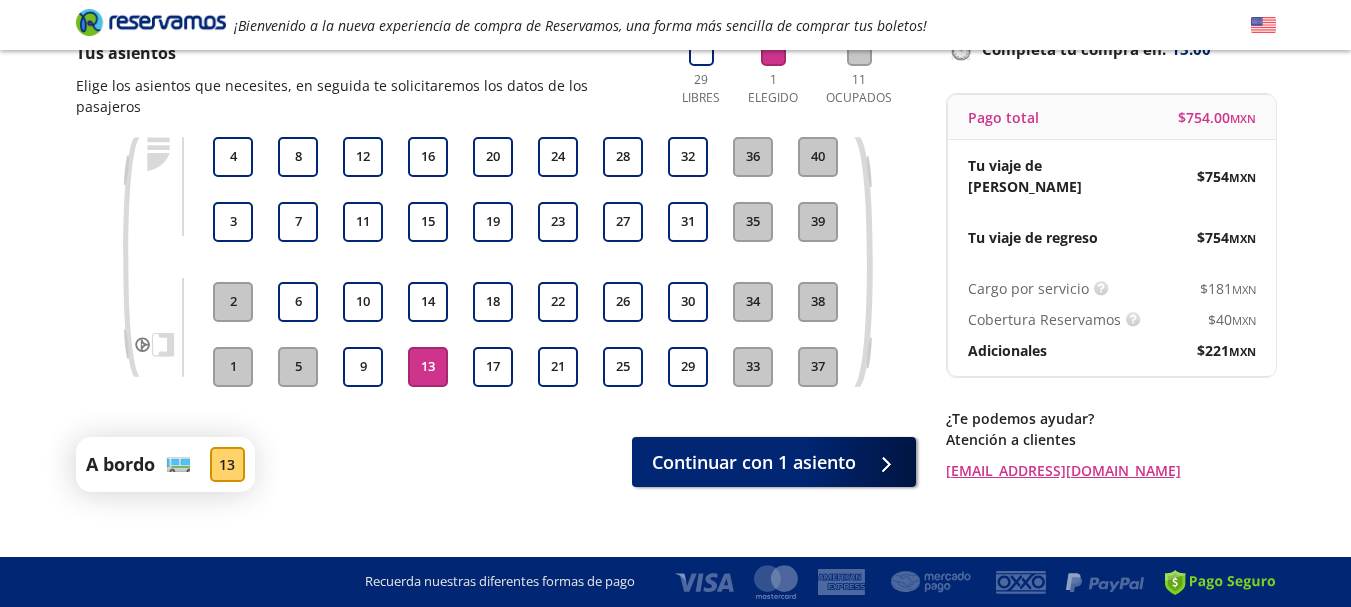 scroll, scrollTop: 160, scrollLeft: 0, axis: vertical 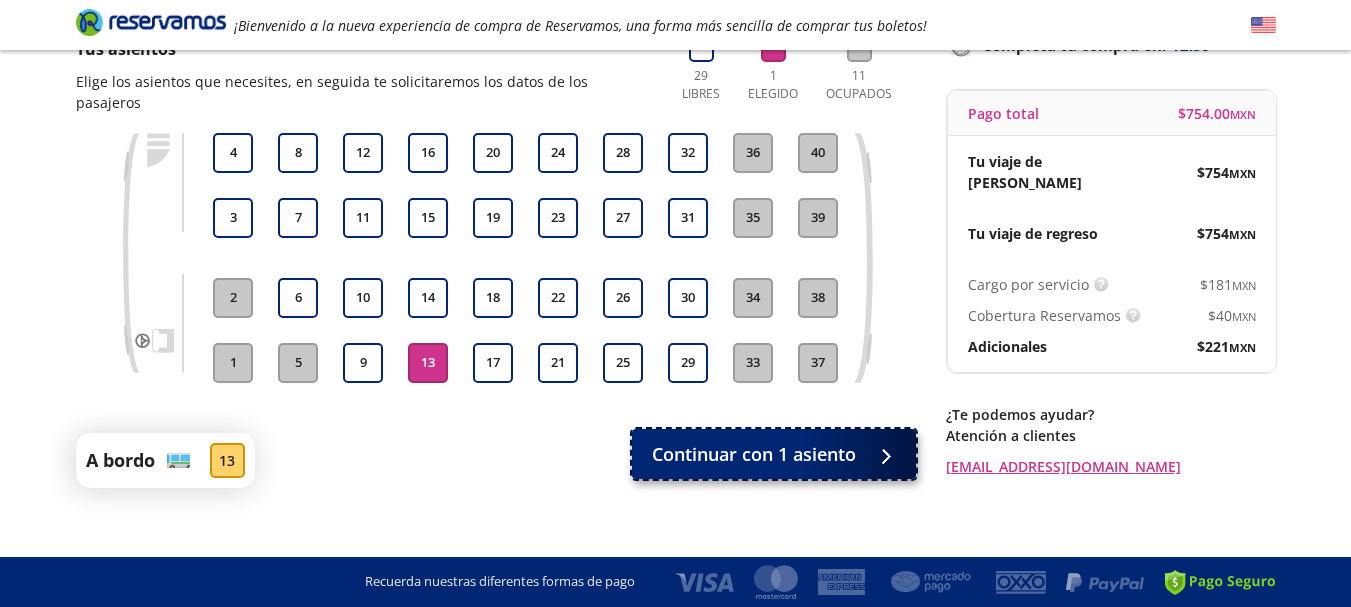 click on "Continuar con 1 asiento" at bounding box center (754, 454) 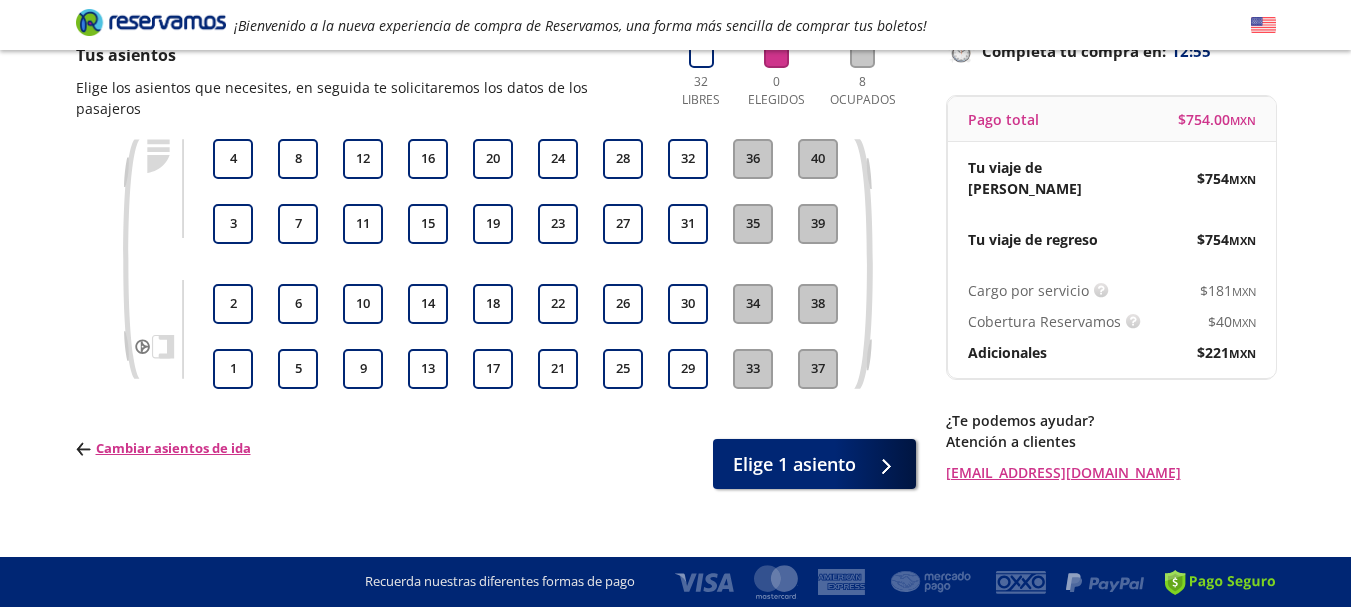 scroll, scrollTop: 155, scrollLeft: 0, axis: vertical 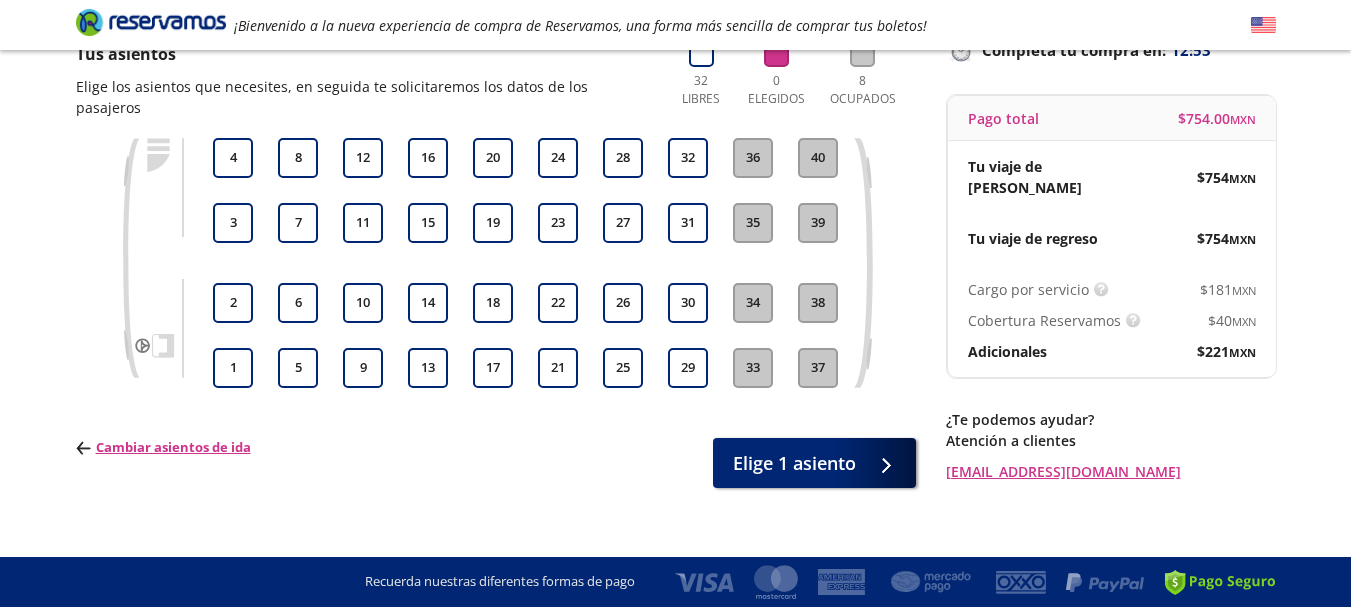 click on "1 2 3 4   5 6 7 8   9 10 11 12   13 14 15 16   17 18 19 20   21 22 23 24   25 26 27 28   29 30 31 32   33 34 35 36   37 38 39 40" at bounding box center [525, 263] 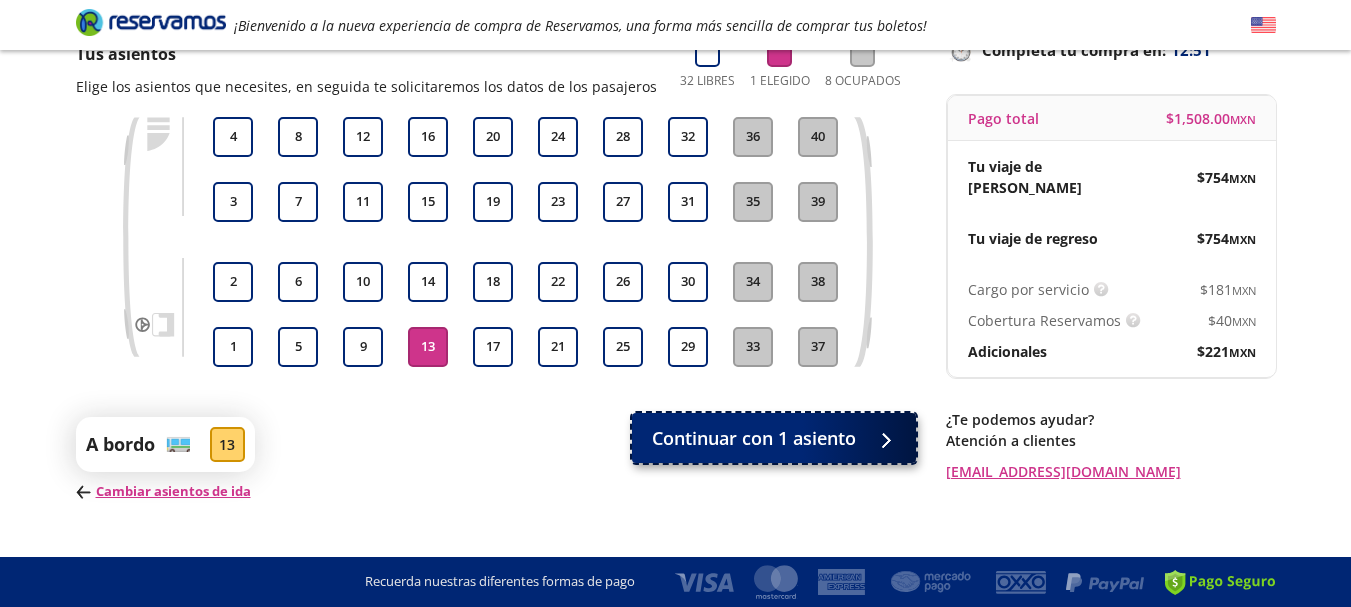 click on "Continuar con 1 asiento" at bounding box center [754, 438] 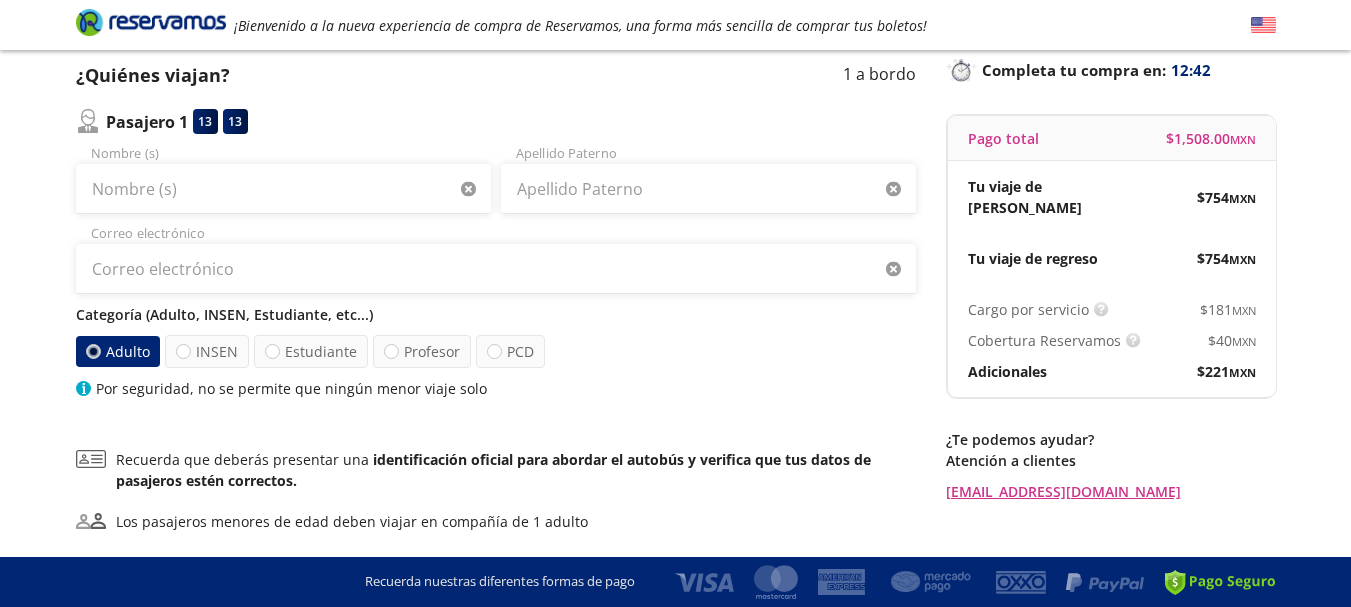 scroll, scrollTop: 100, scrollLeft: 0, axis: vertical 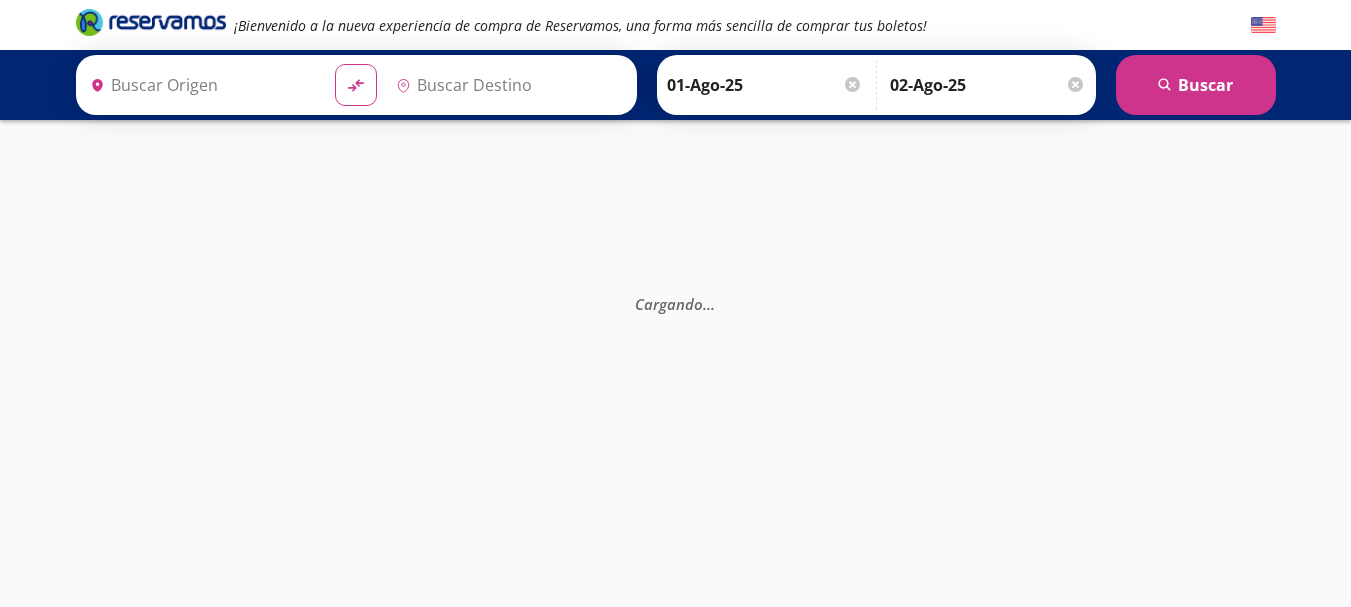 type on "[PERSON_NAME], [GEOGRAPHIC_DATA]" 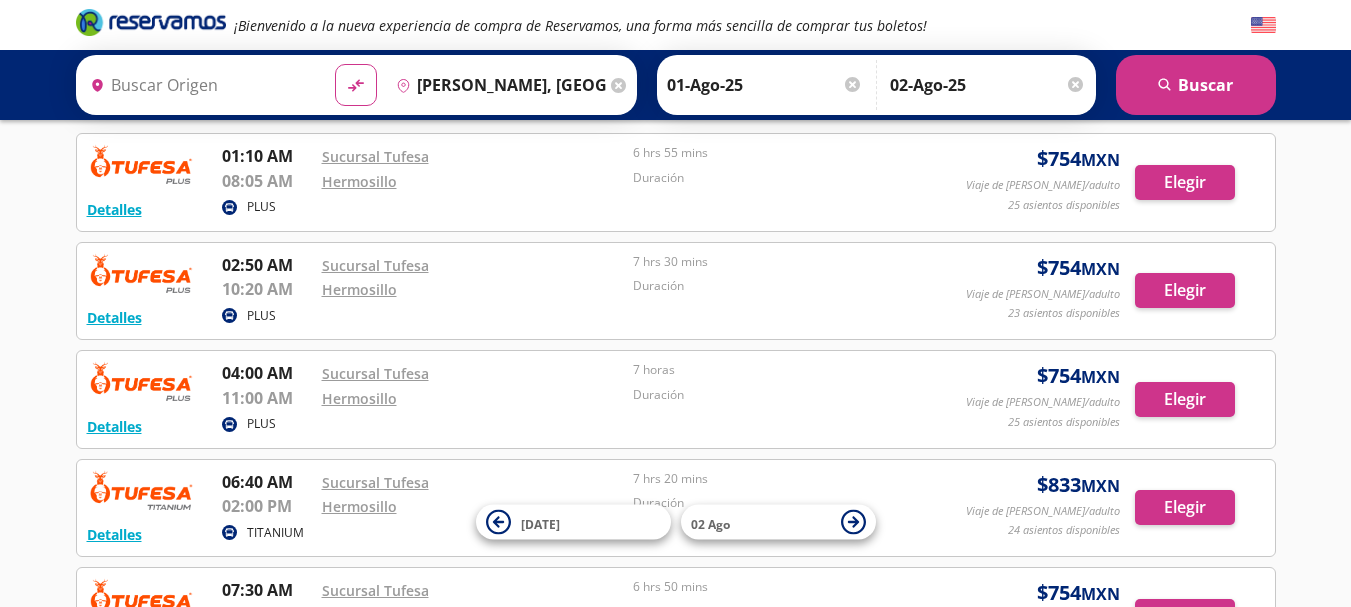 scroll, scrollTop: 0, scrollLeft: 0, axis: both 